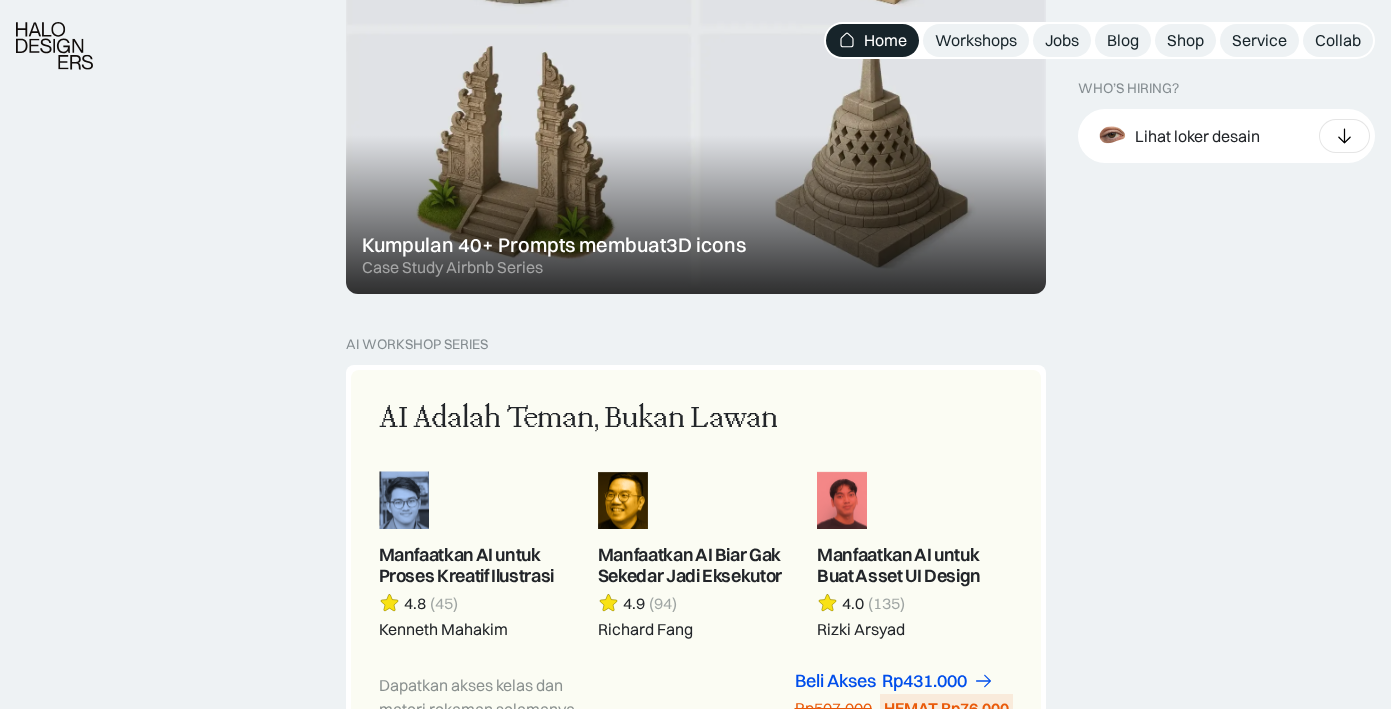 scroll, scrollTop: 2404, scrollLeft: 0, axis: vertical 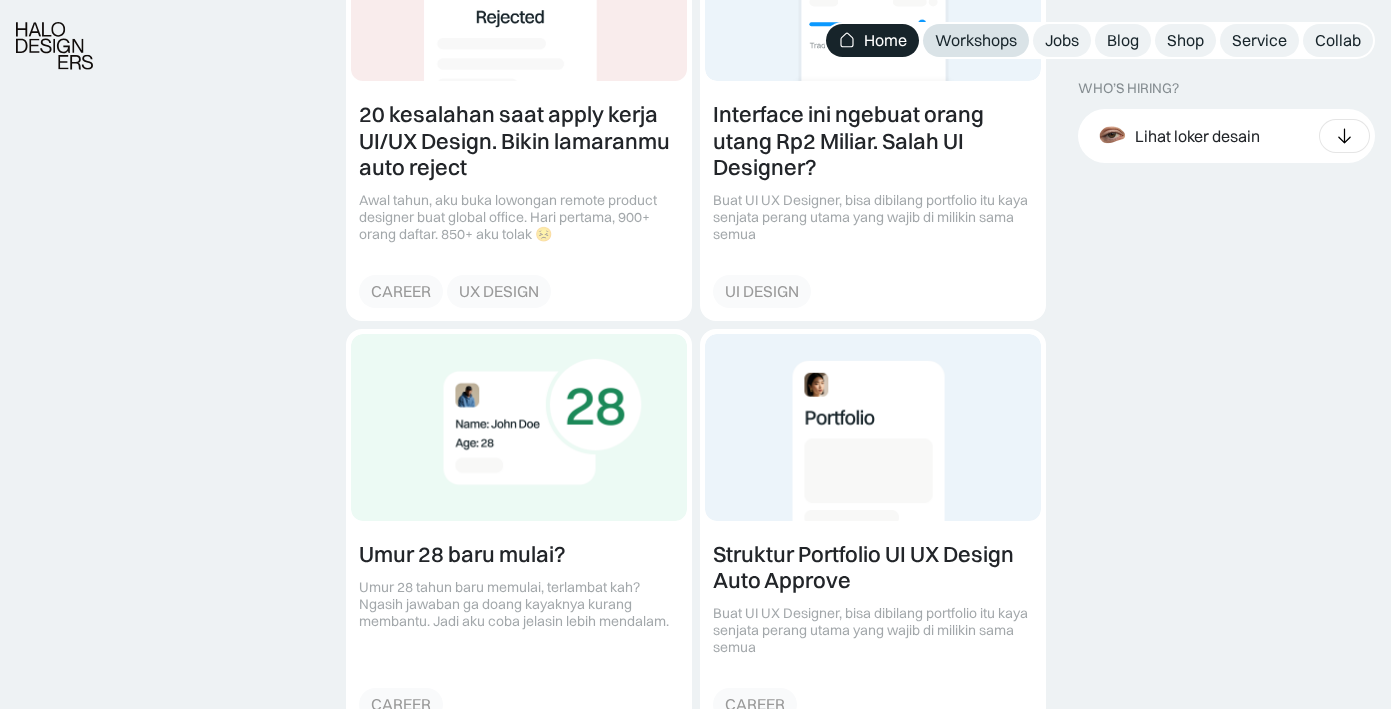 click on "Workshops" at bounding box center [976, 40] 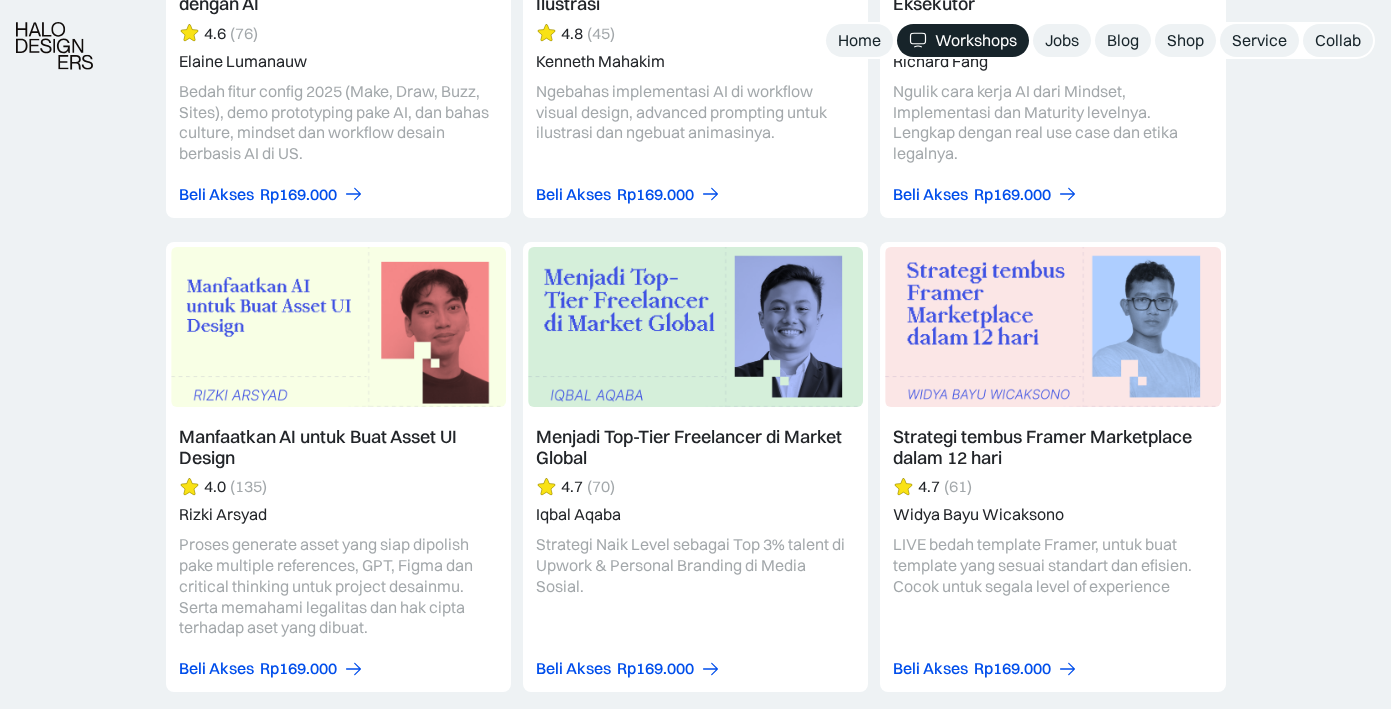 scroll, scrollTop: 2647, scrollLeft: 0, axis: vertical 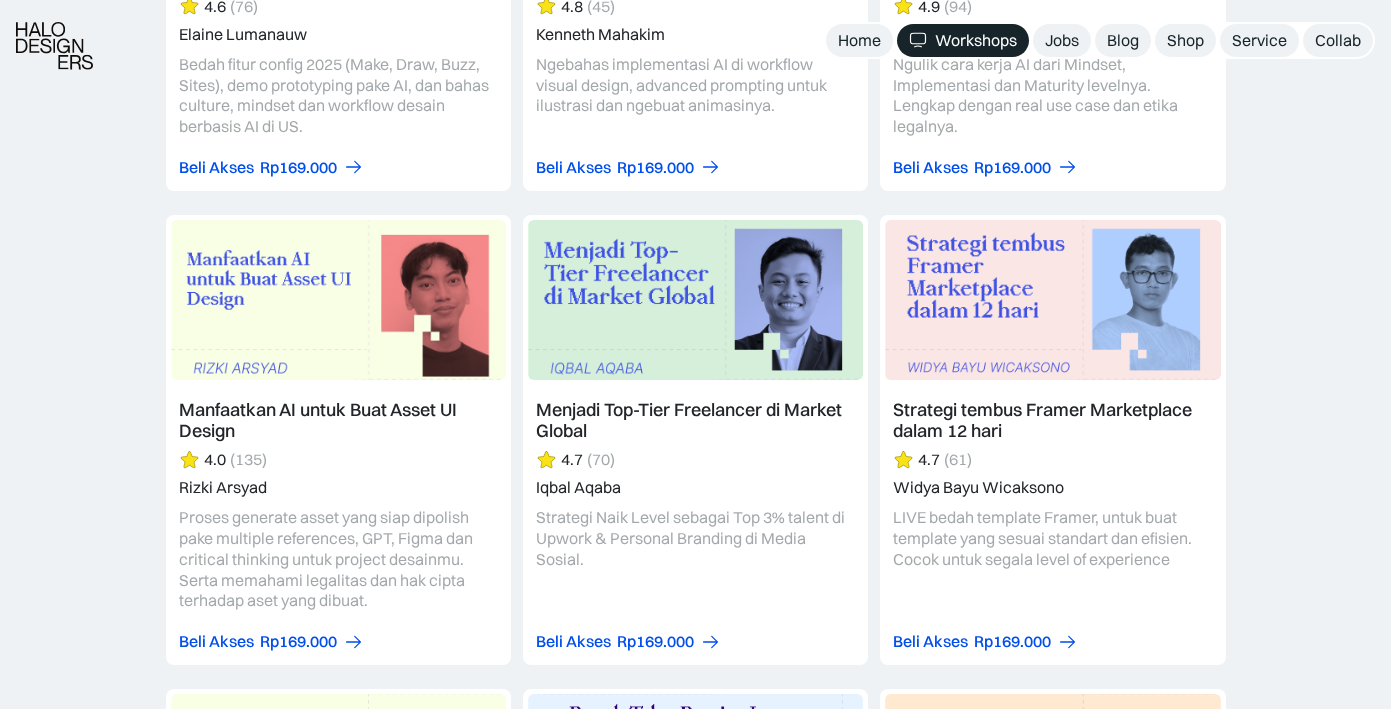 click at bounding box center [1052, 440] 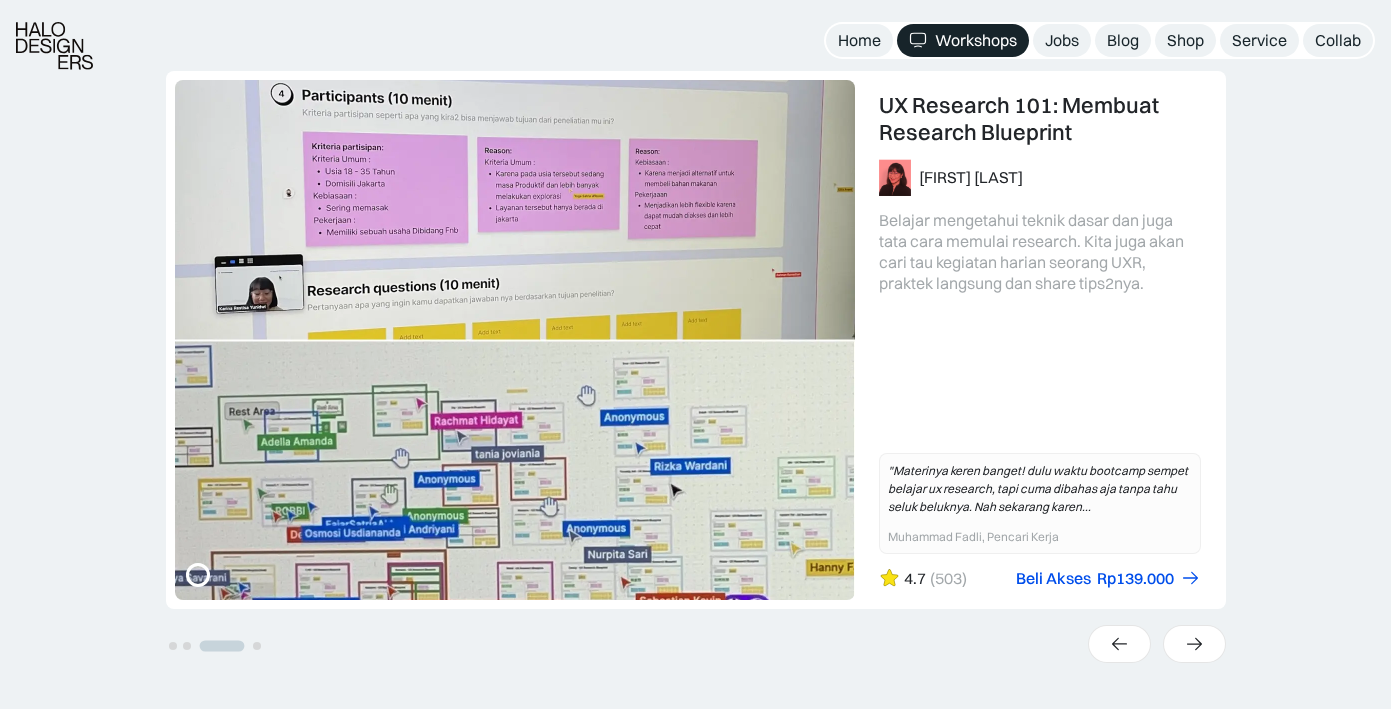 scroll, scrollTop: 0, scrollLeft: 0, axis: both 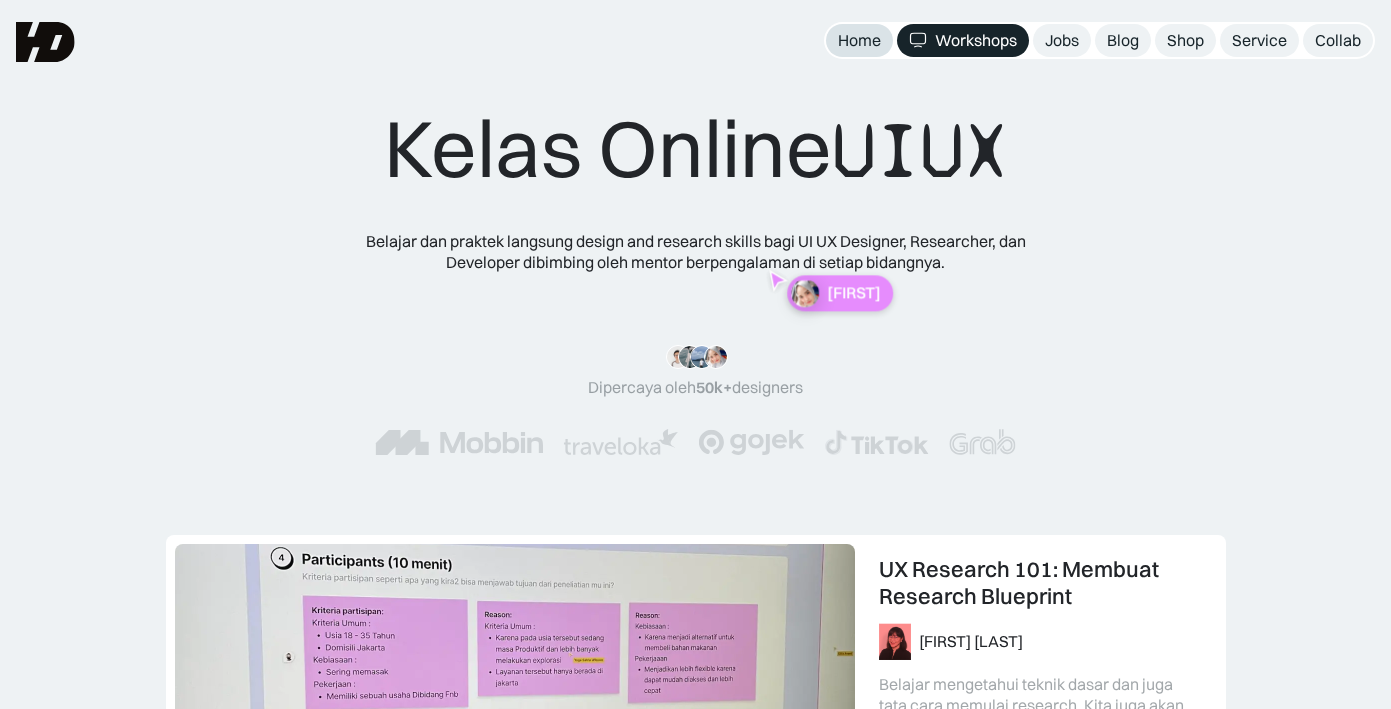 click on "Home" at bounding box center (859, 40) 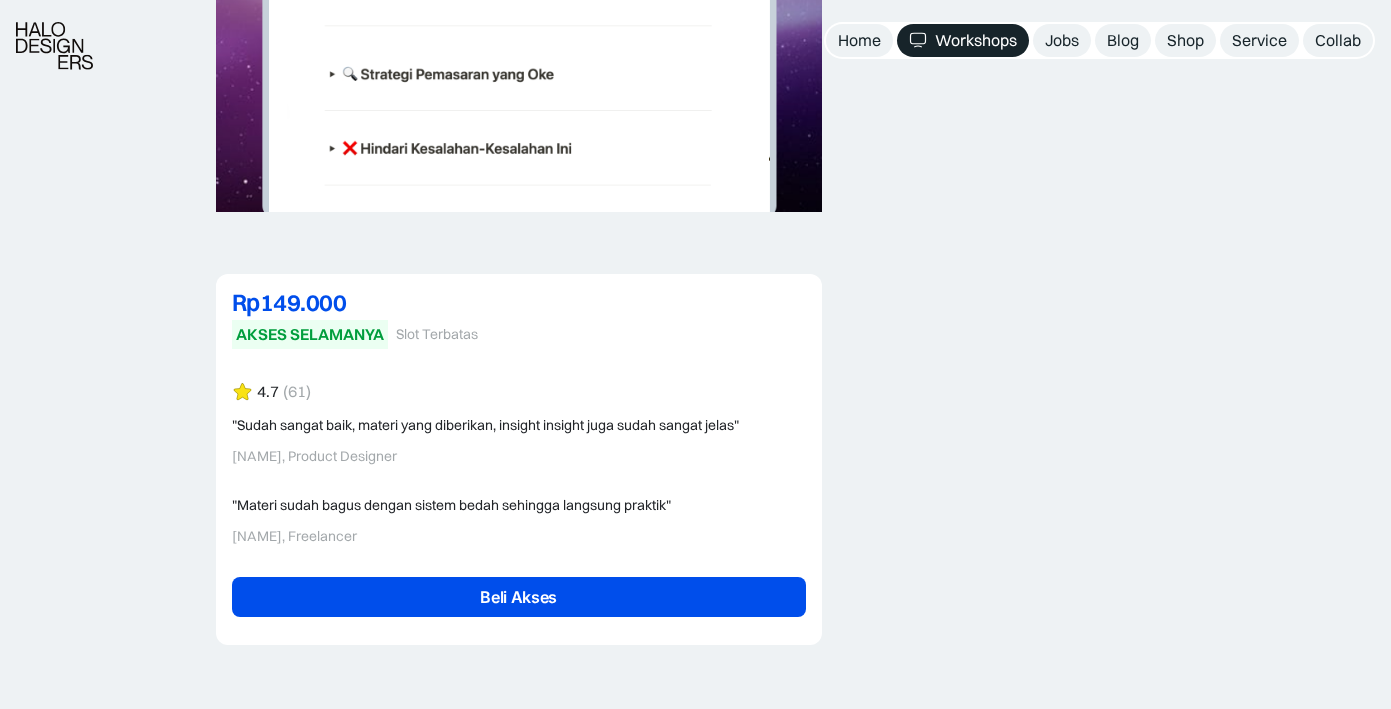 scroll, scrollTop: 4650, scrollLeft: 0, axis: vertical 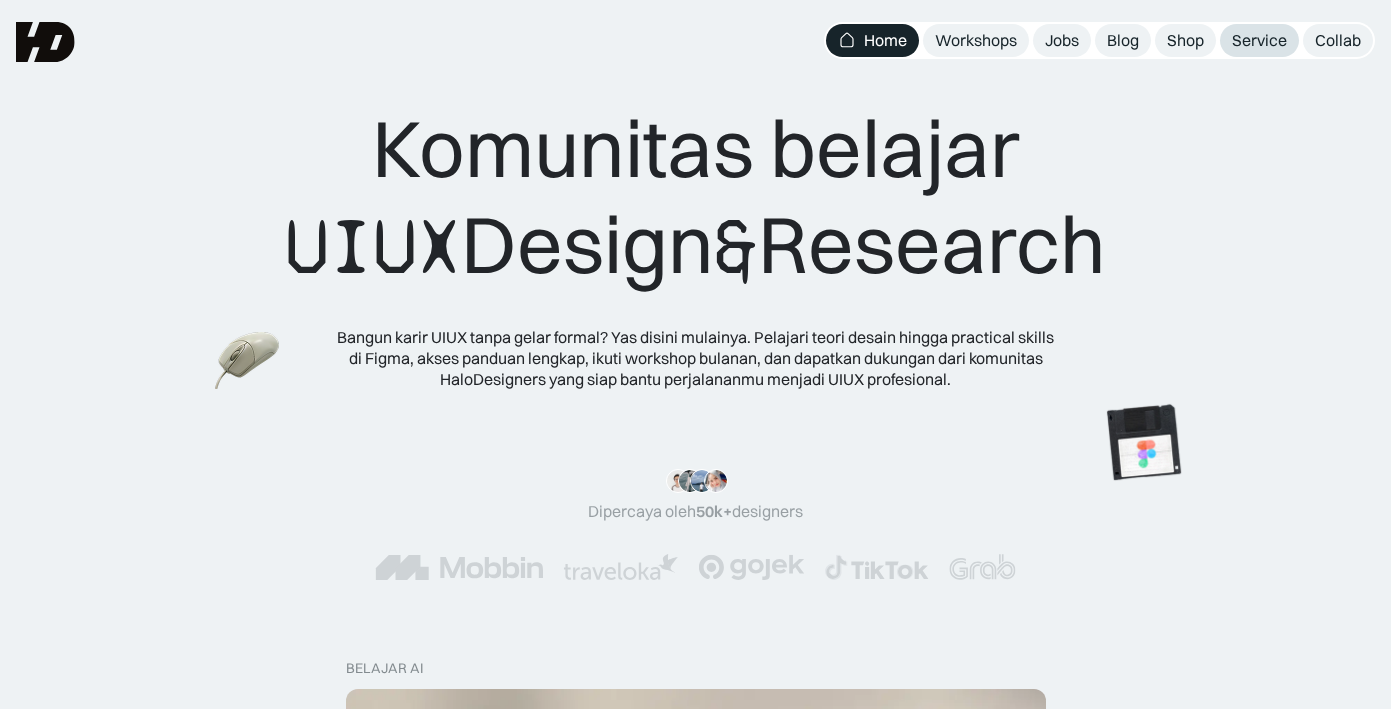 click on "Service" at bounding box center [1259, 40] 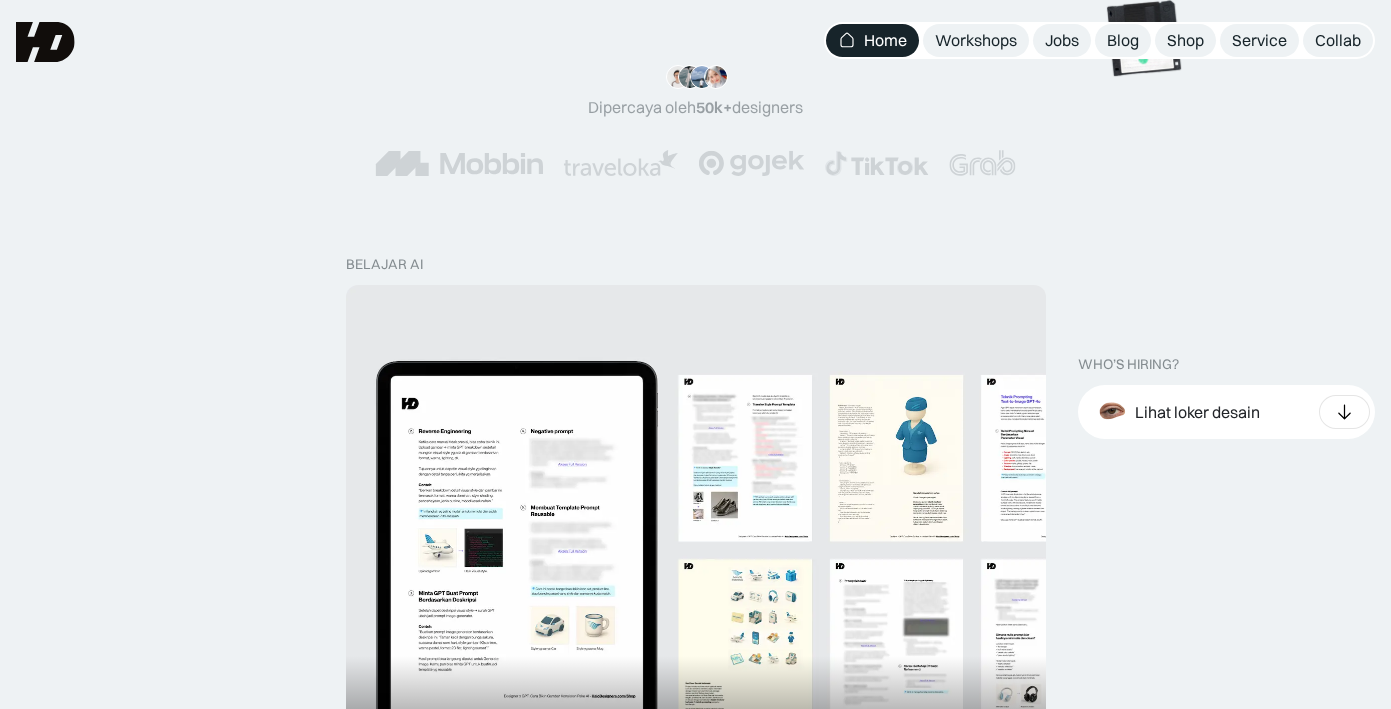 scroll, scrollTop: 161, scrollLeft: 0, axis: vertical 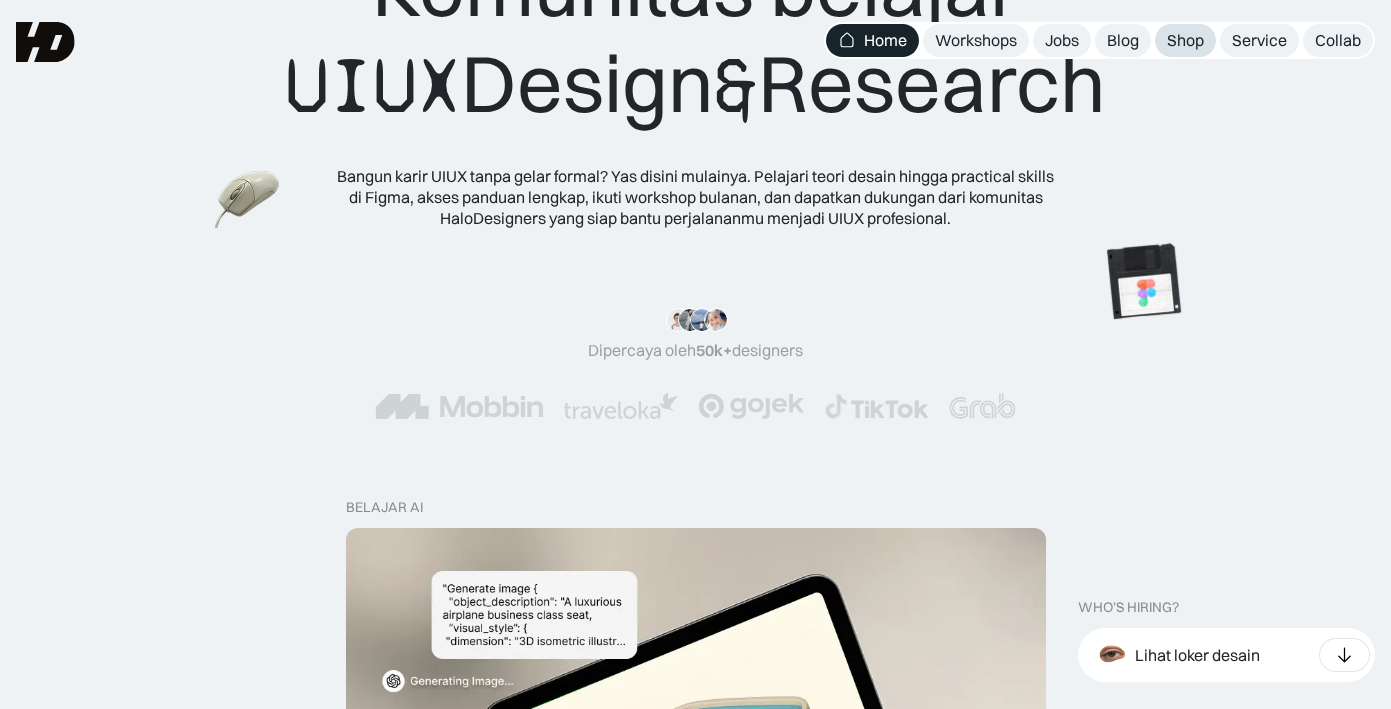 click on "Shop" at bounding box center [1185, 40] 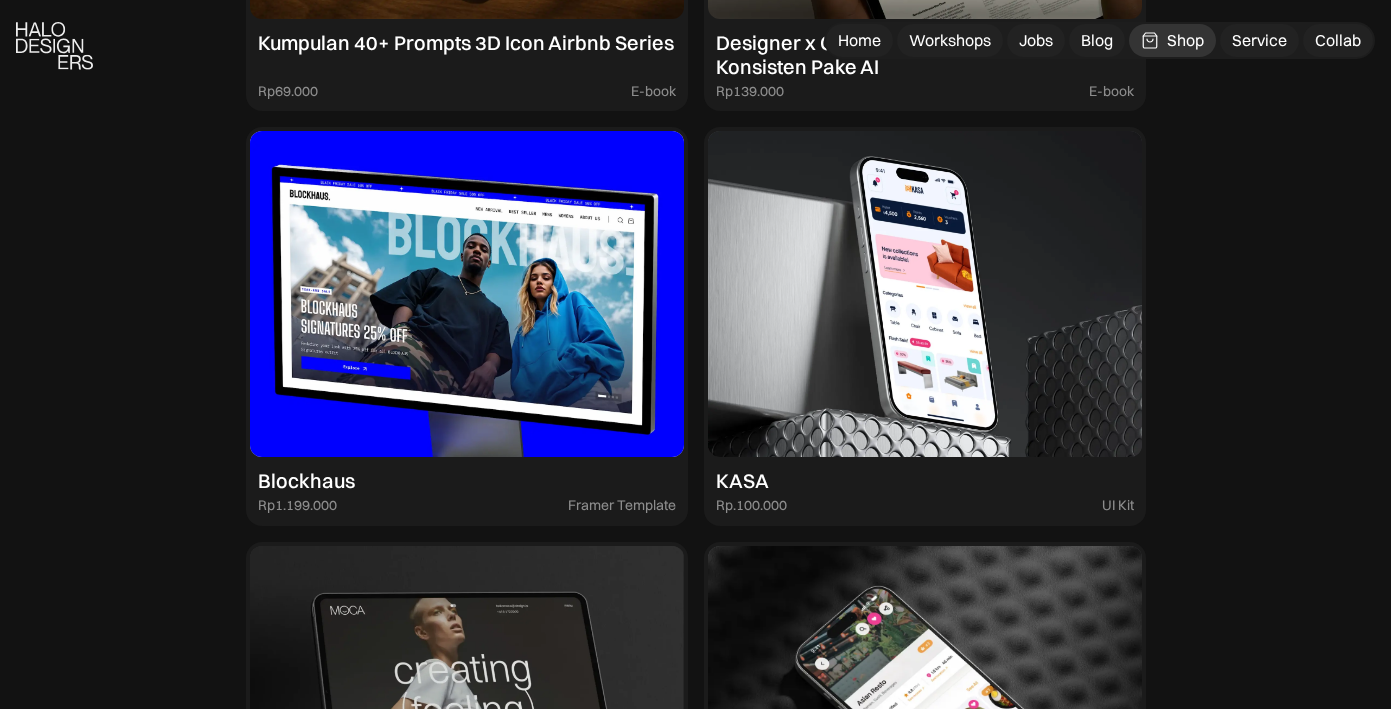 scroll, scrollTop: 2250, scrollLeft: 0, axis: vertical 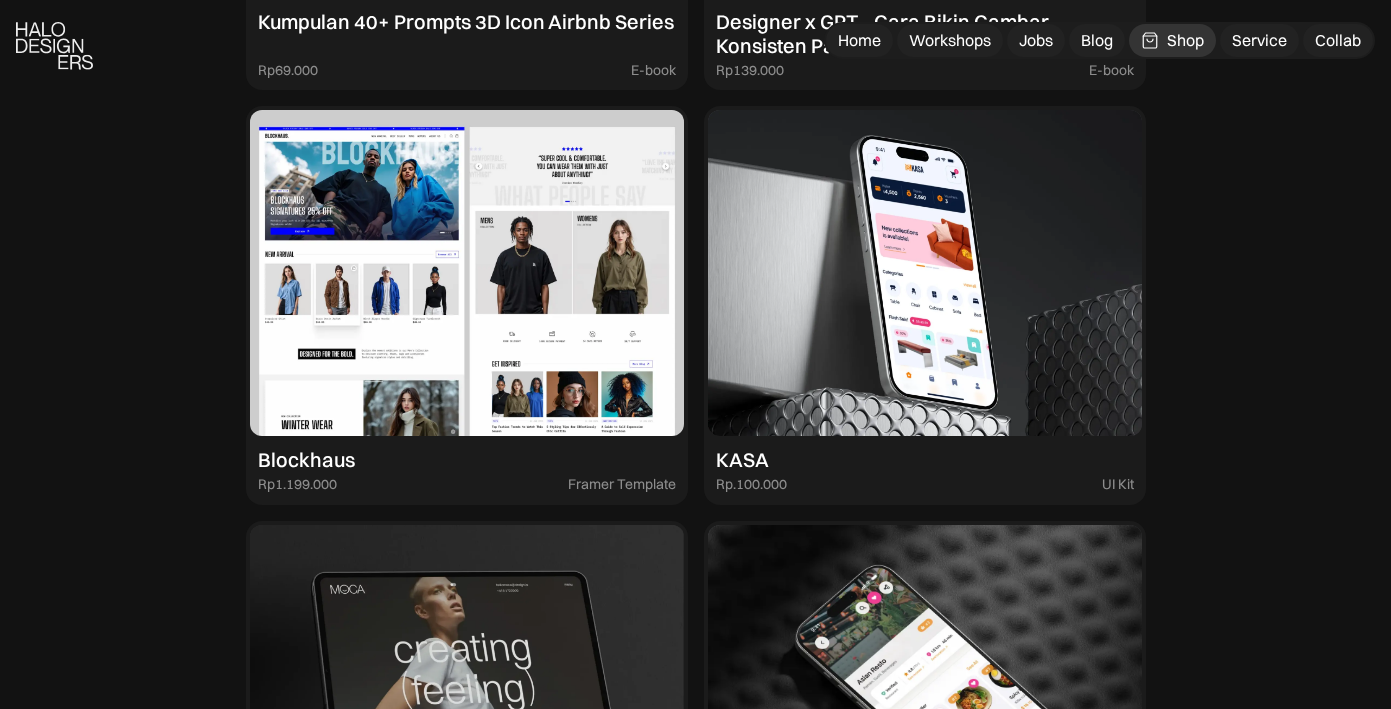 click at bounding box center (467, 273) 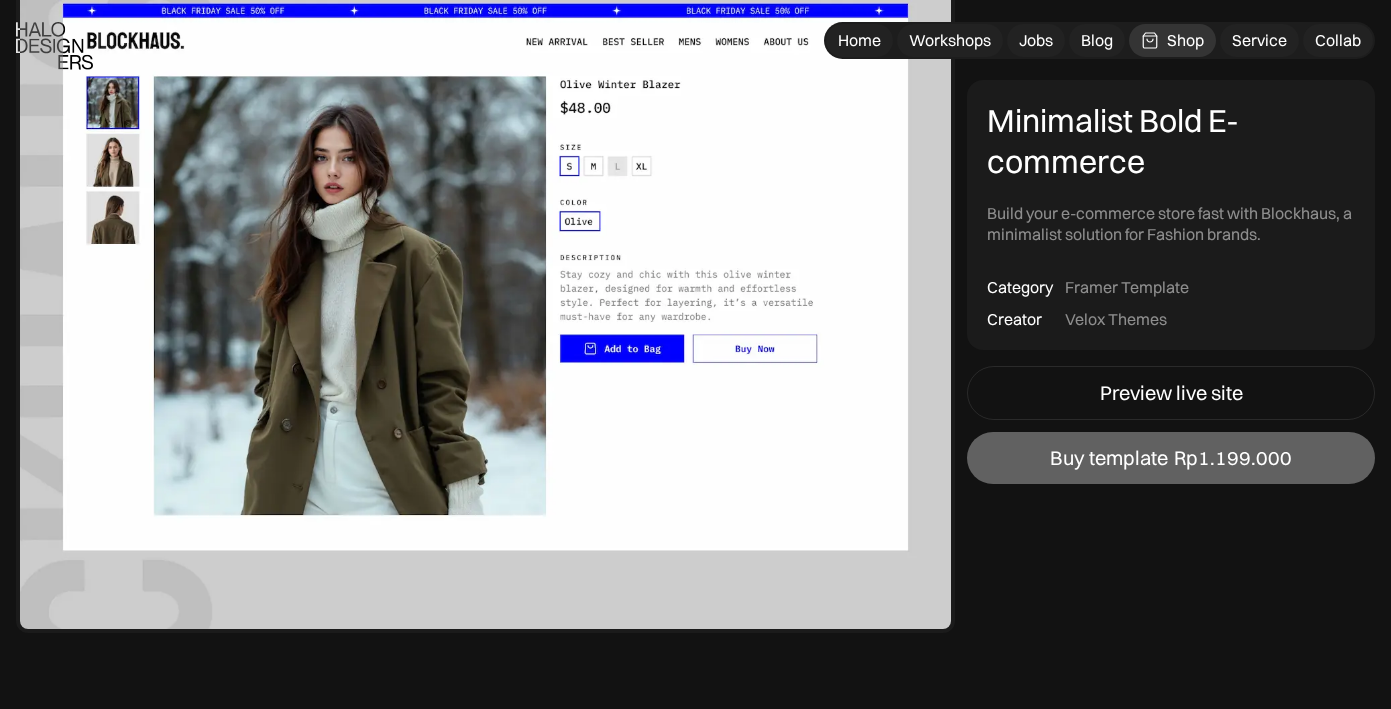 scroll, scrollTop: 1777, scrollLeft: 0, axis: vertical 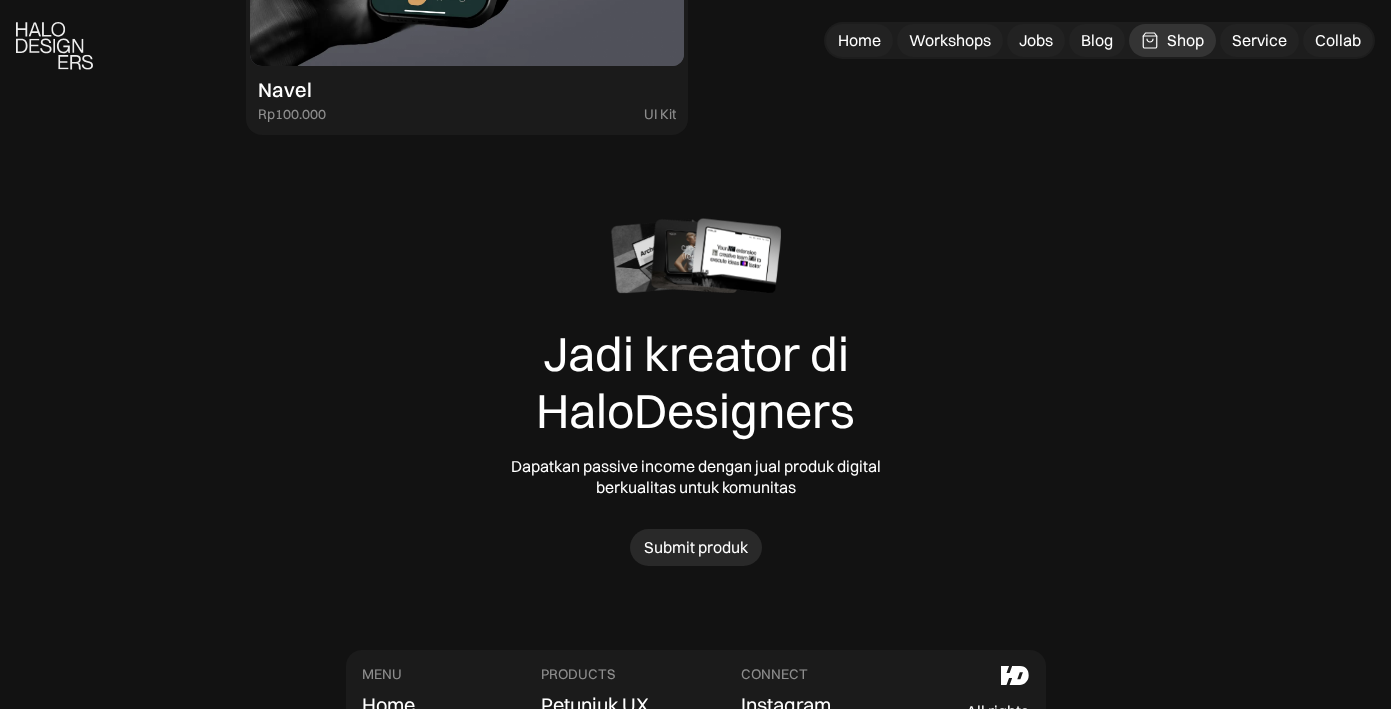 click on "Submit produk" at bounding box center (696, 547) 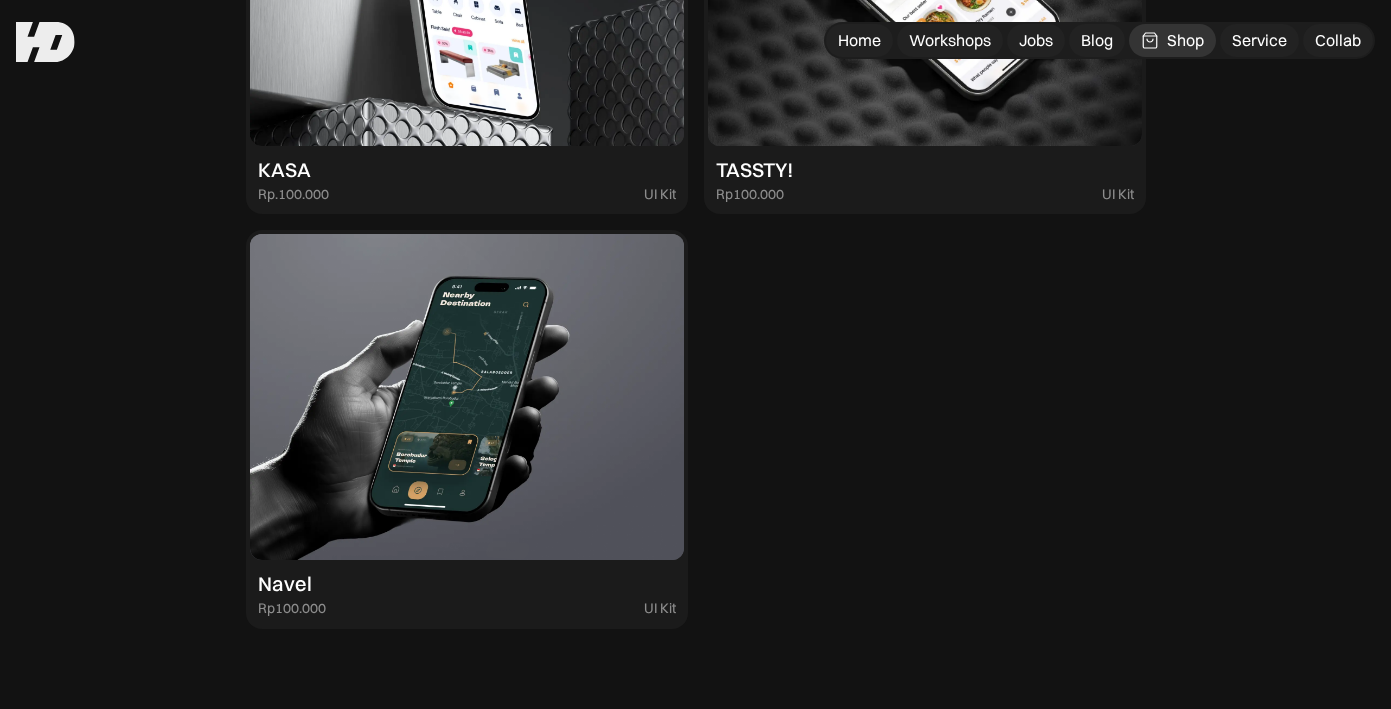 scroll, scrollTop: 5110, scrollLeft: 0, axis: vertical 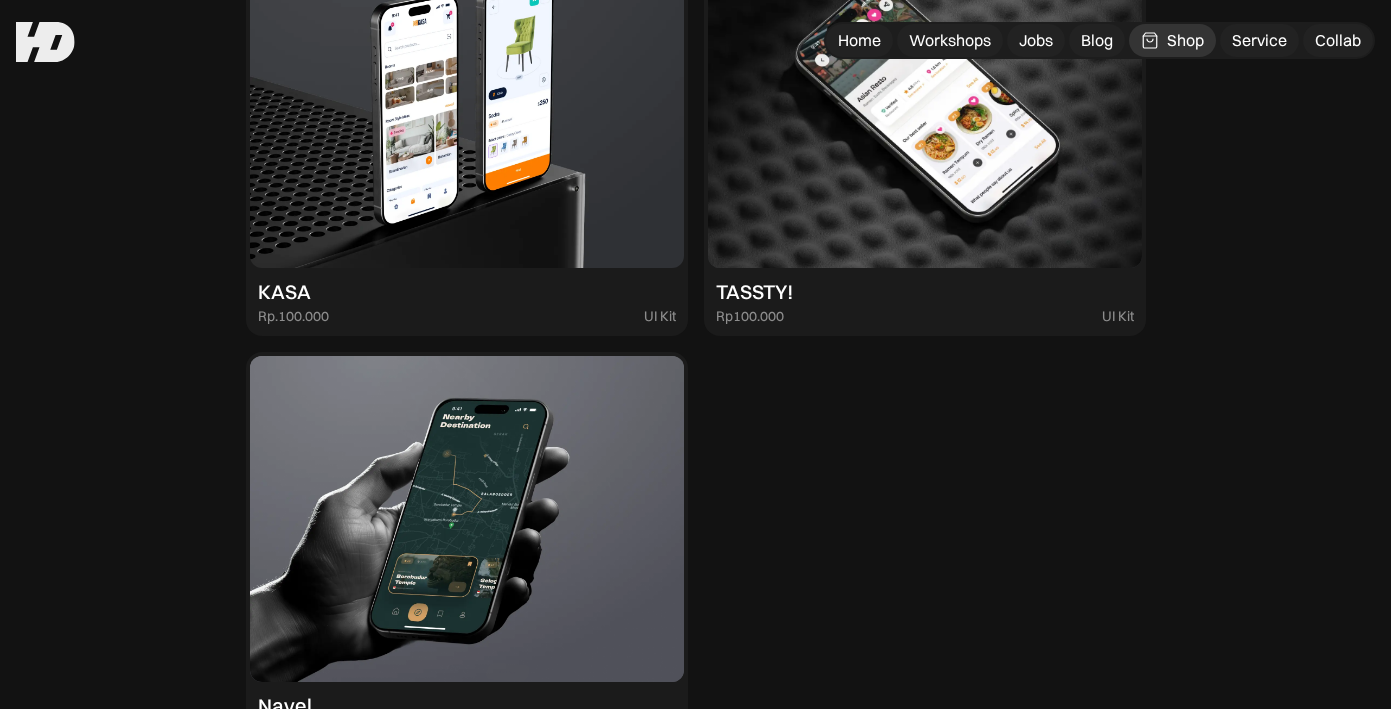 click at bounding box center [467, 105] 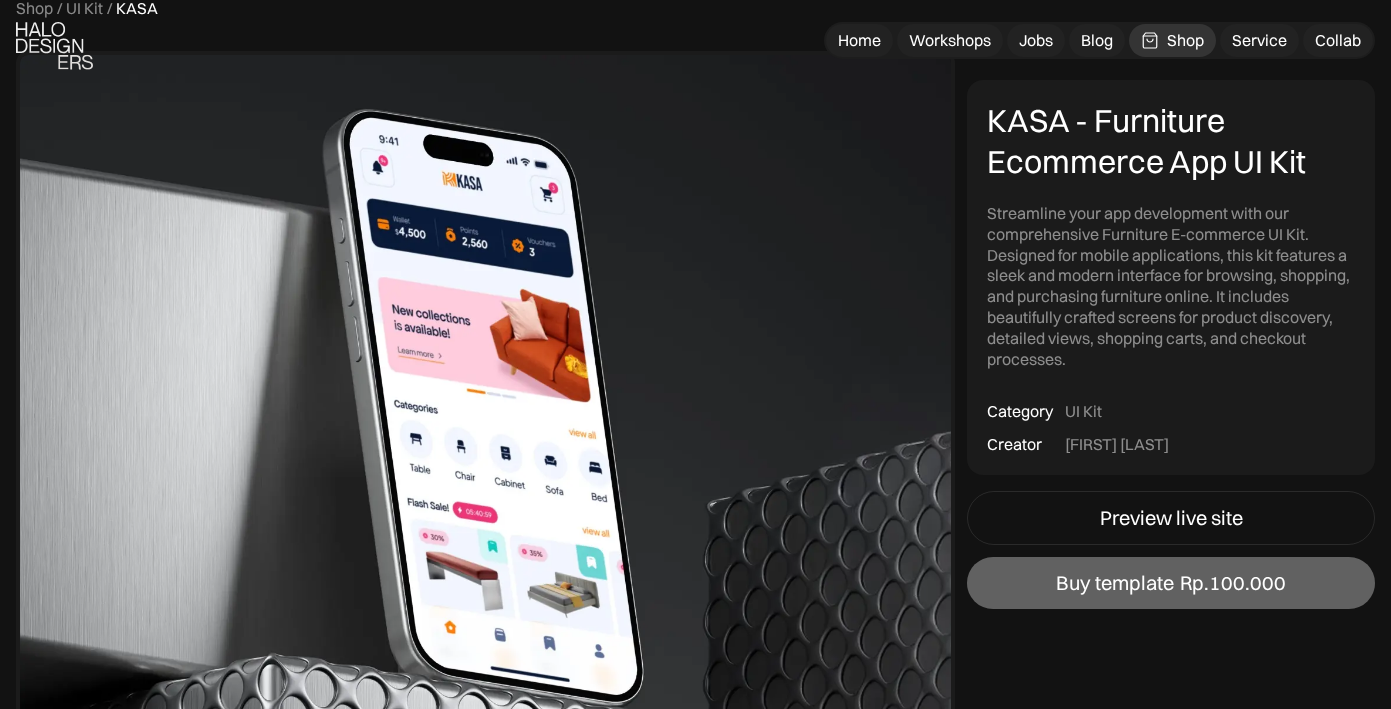 scroll, scrollTop: 121, scrollLeft: 0, axis: vertical 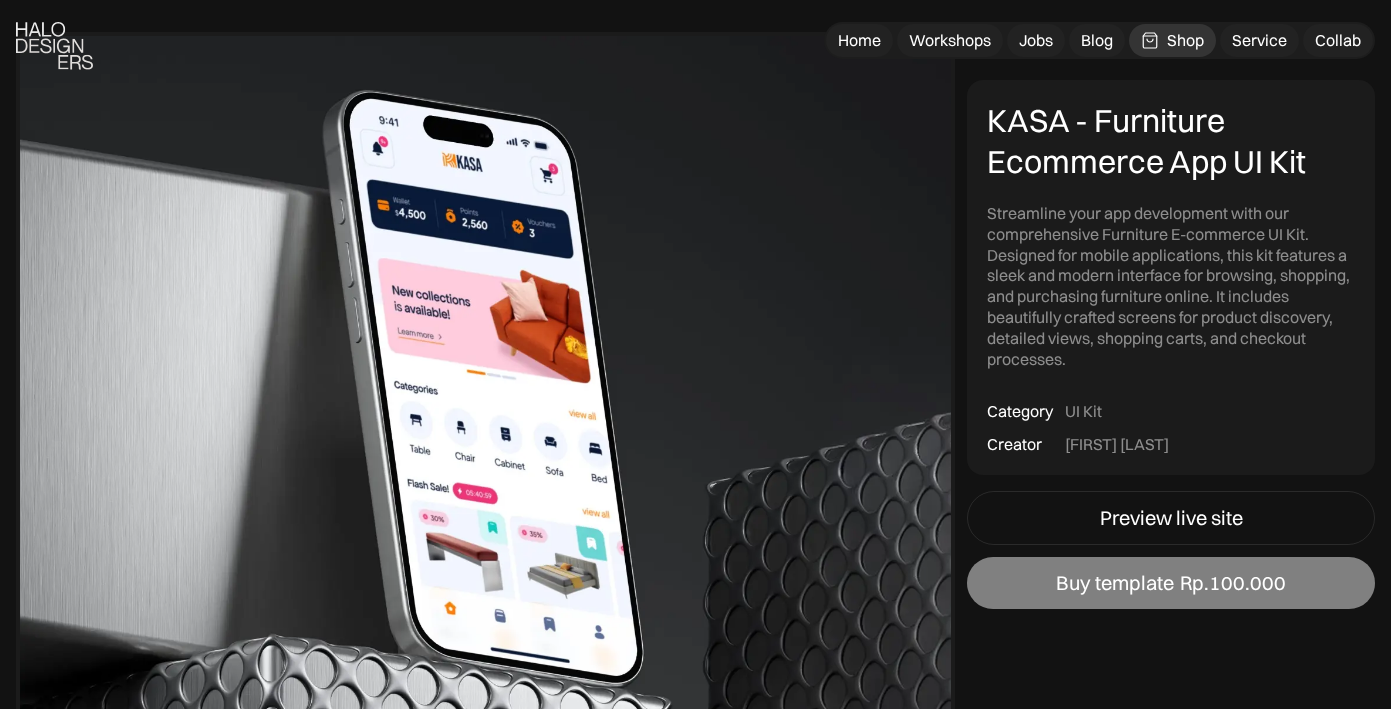 click on "Buy template" at bounding box center (1115, 583) 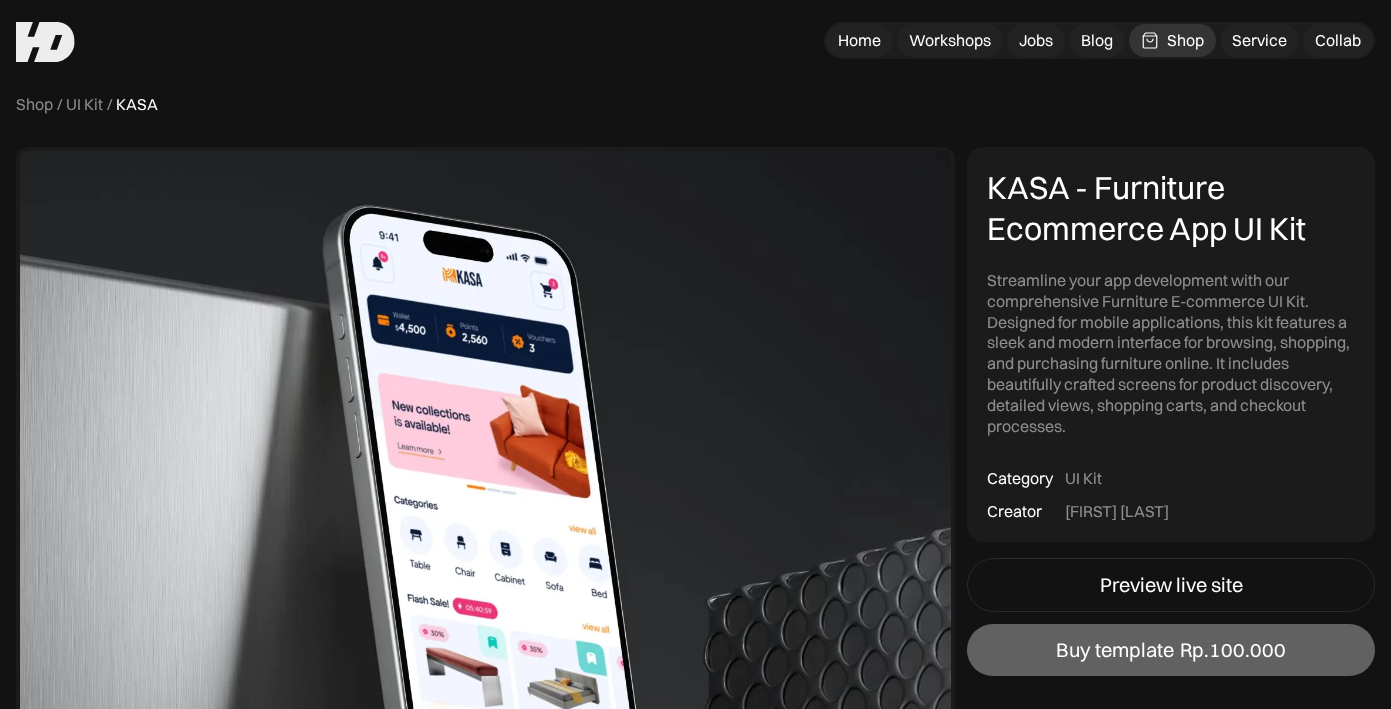 scroll, scrollTop: 0, scrollLeft: 0, axis: both 